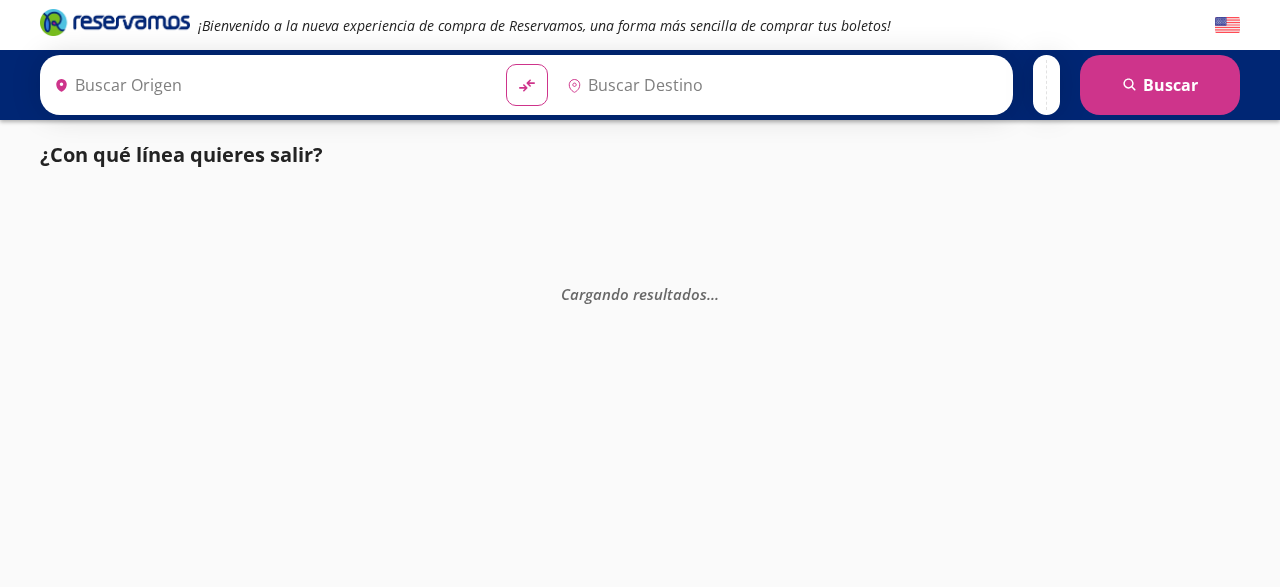 scroll, scrollTop: 0, scrollLeft: 0, axis: both 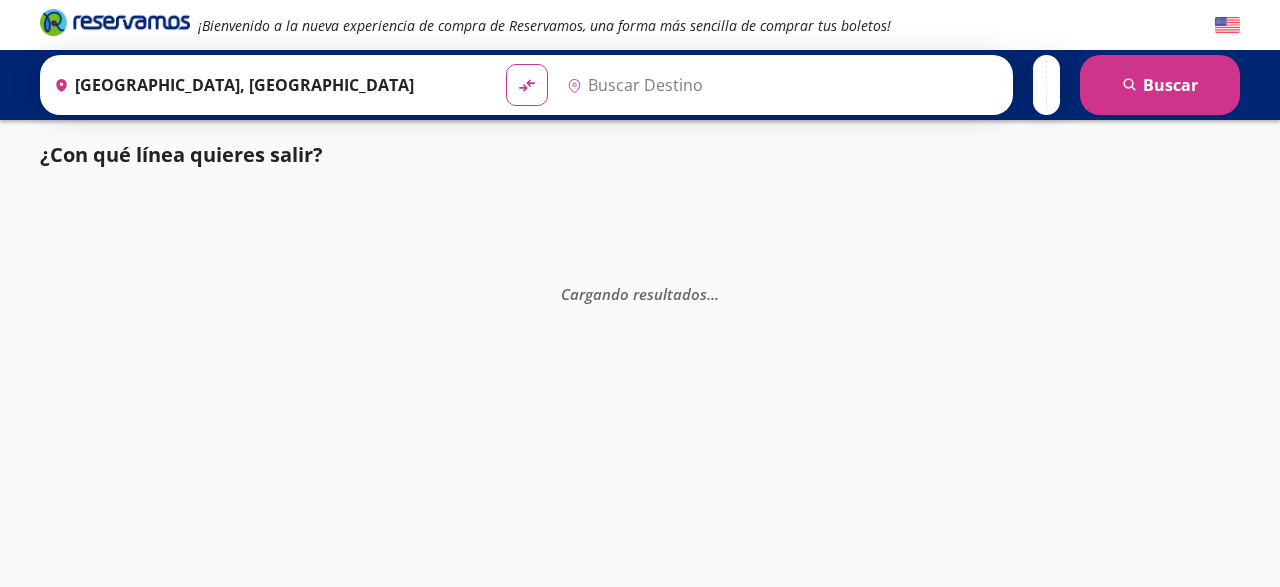 type on "[GEOGRAPHIC_DATA], [GEOGRAPHIC_DATA]" 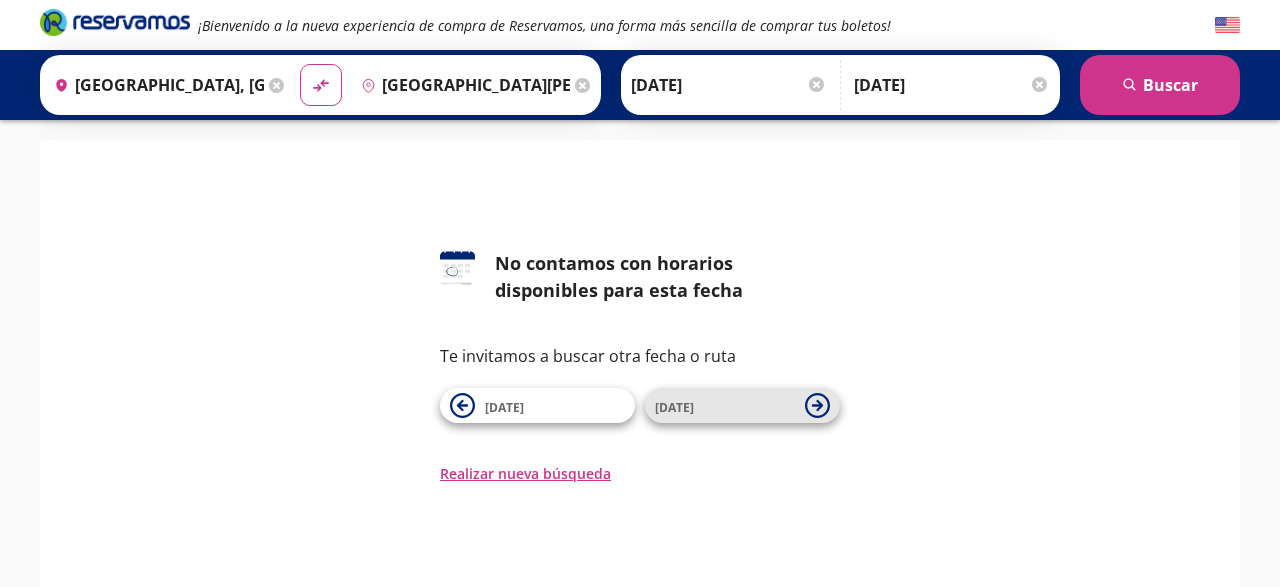 click on "[DATE]" at bounding box center [742, 405] 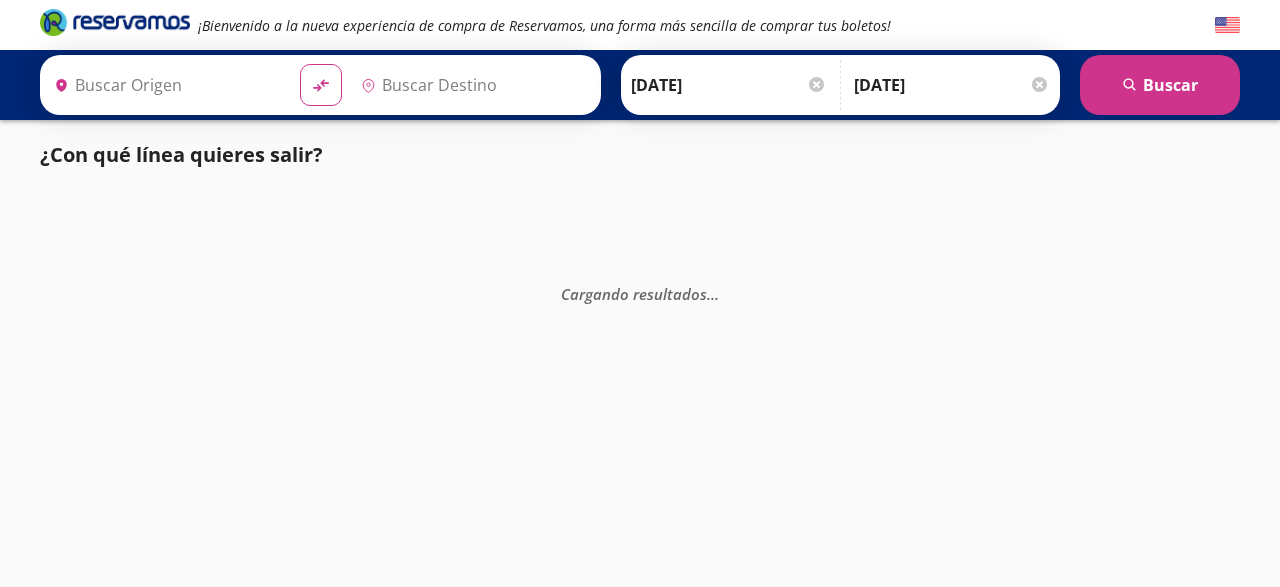 type on "[GEOGRAPHIC_DATA], [GEOGRAPHIC_DATA]" 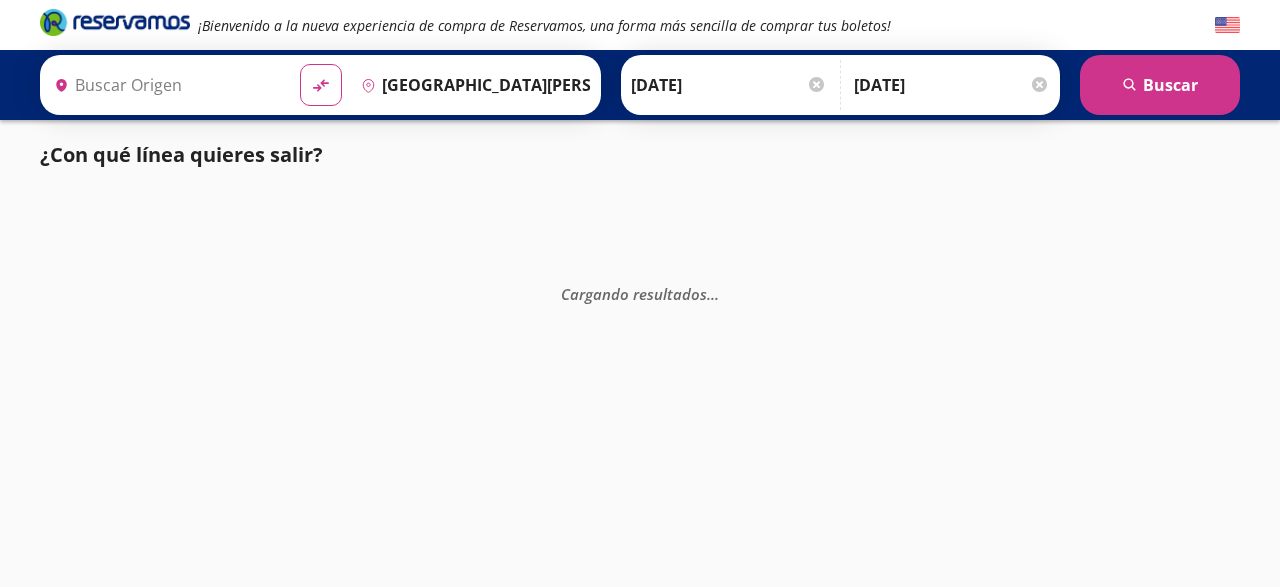 type on "[GEOGRAPHIC_DATA], [GEOGRAPHIC_DATA]" 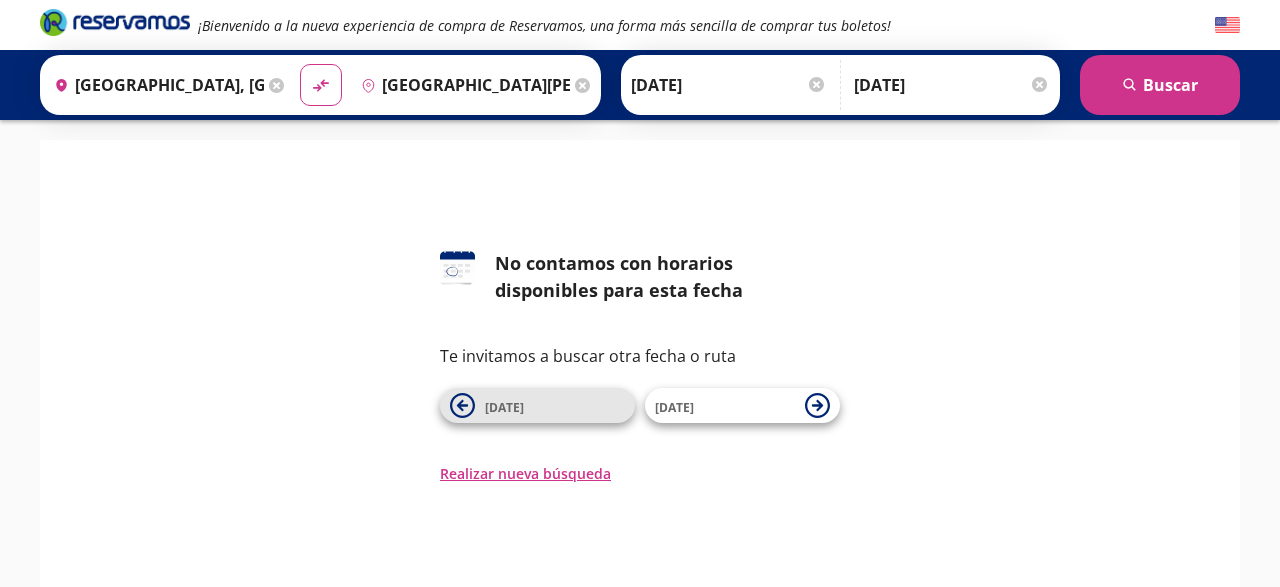 click on "18 Jul" at bounding box center (555, 406) 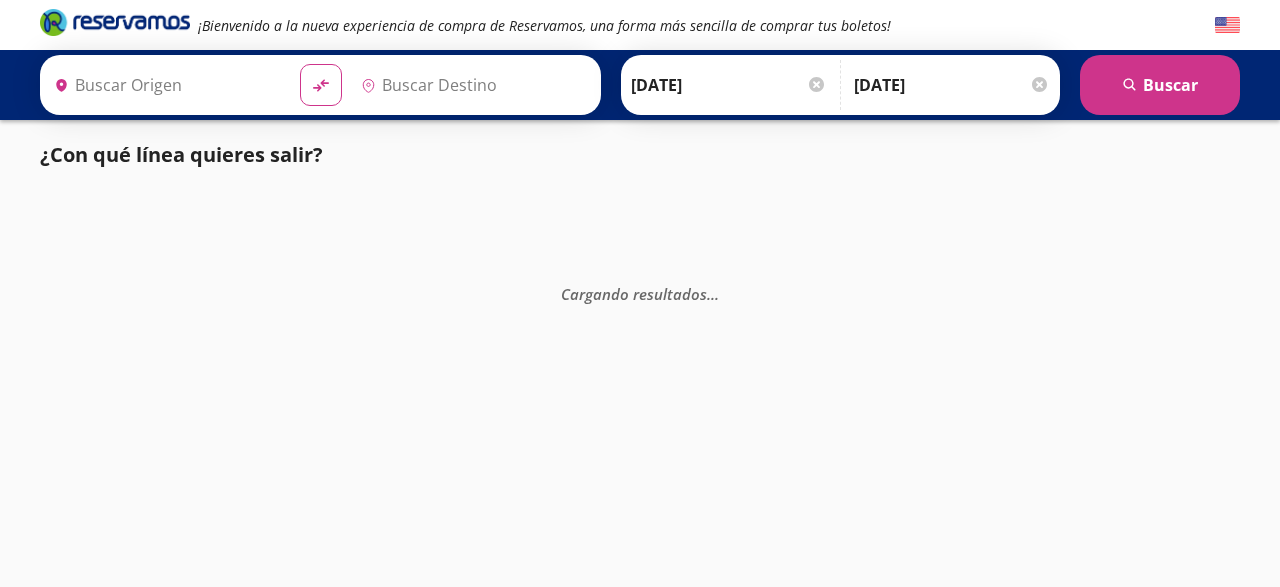 type on "[GEOGRAPHIC_DATA], [GEOGRAPHIC_DATA]" 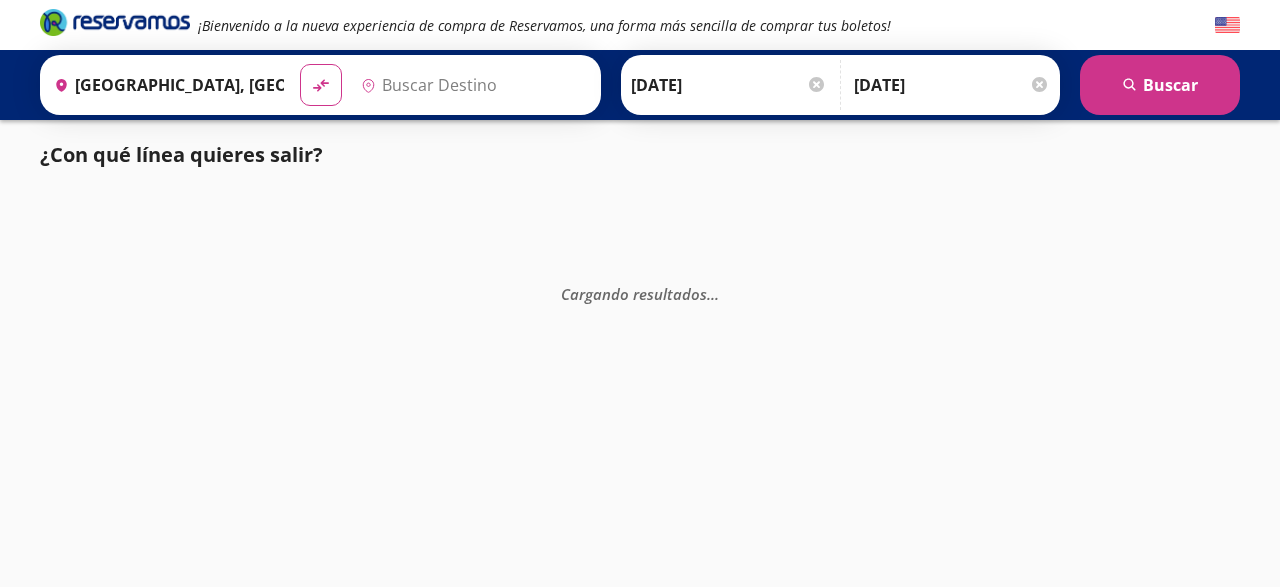 type on "[GEOGRAPHIC_DATA], [GEOGRAPHIC_DATA]" 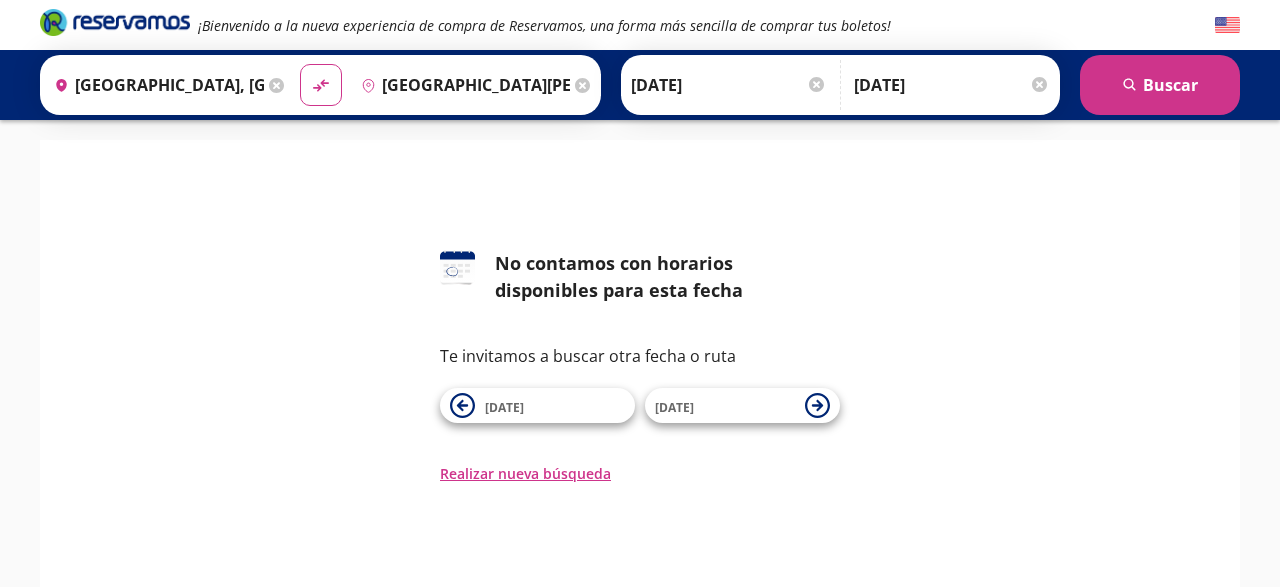 click on "17 Jul" at bounding box center [555, 406] 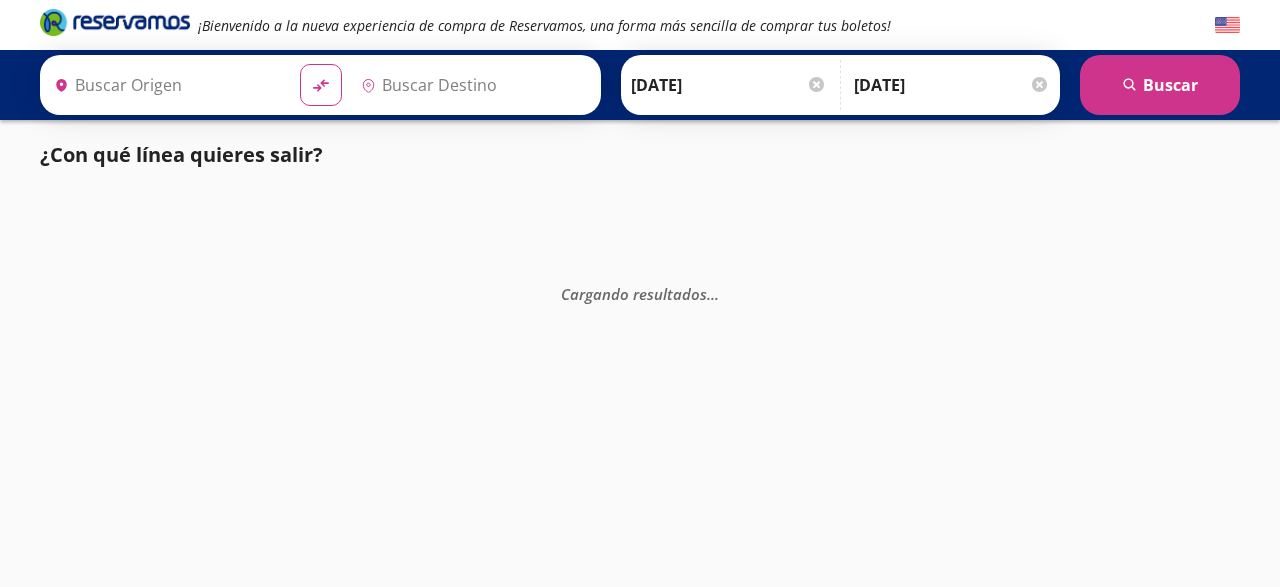 type on "[GEOGRAPHIC_DATA], [GEOGRAPHIC_DATA]" 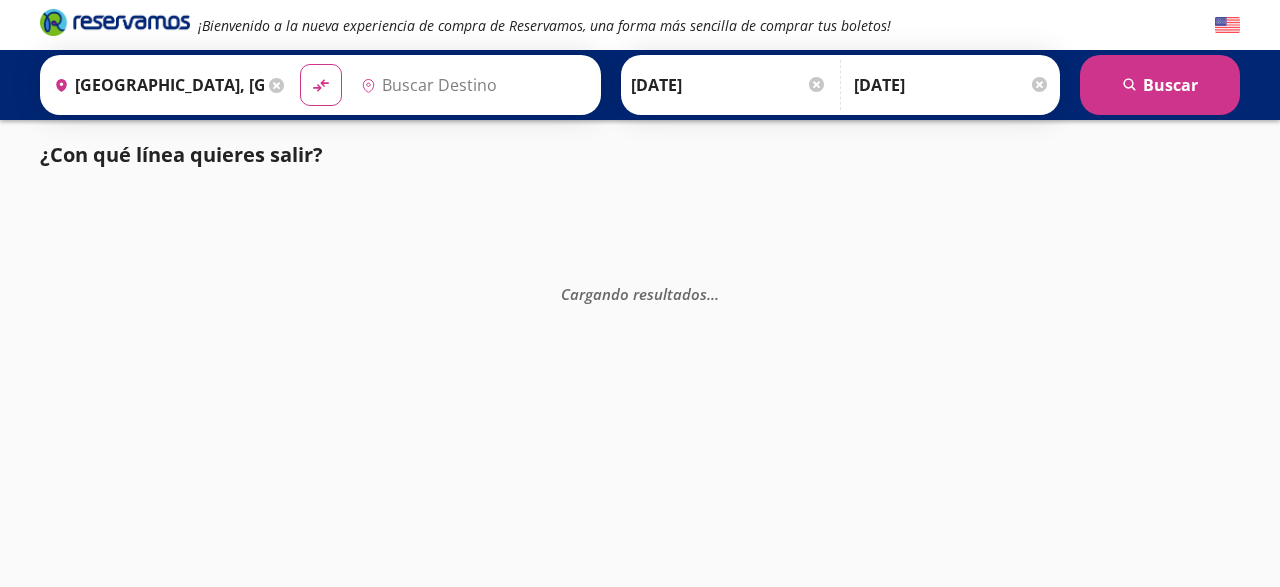 type on "[GEOGRAPHIC_DATA], [GEOGRAPHIC_DATA]" 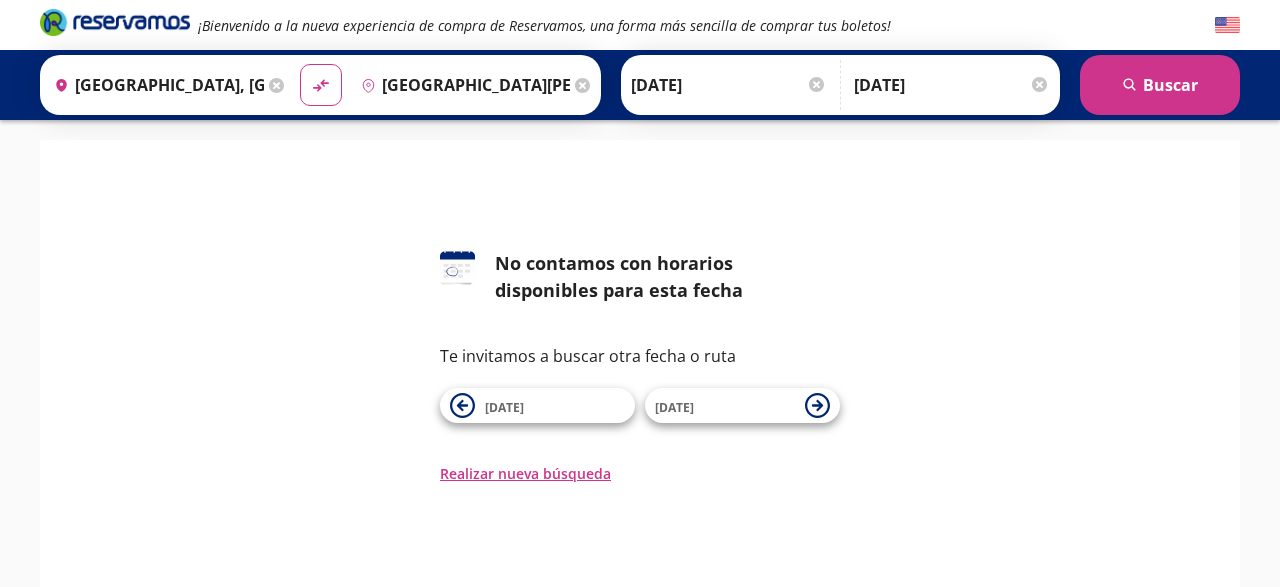 click on "16 Jul" at bounding box center [555, 406] 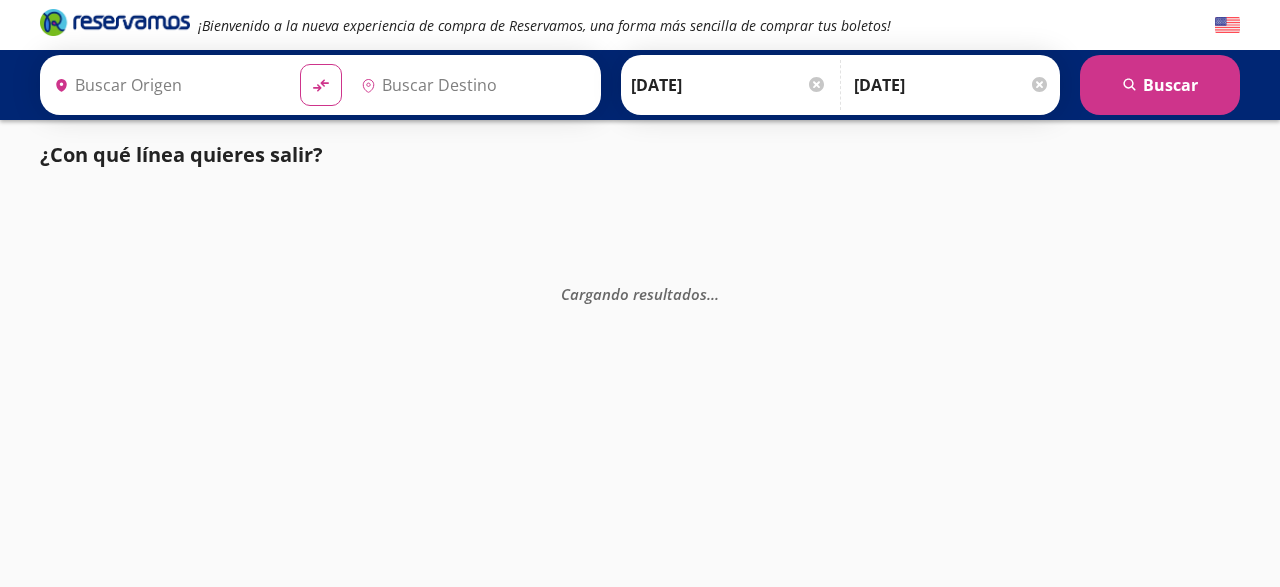type on "[GEOGRAPHIC_DATA], [GEOGRAPHIC_DATA]" 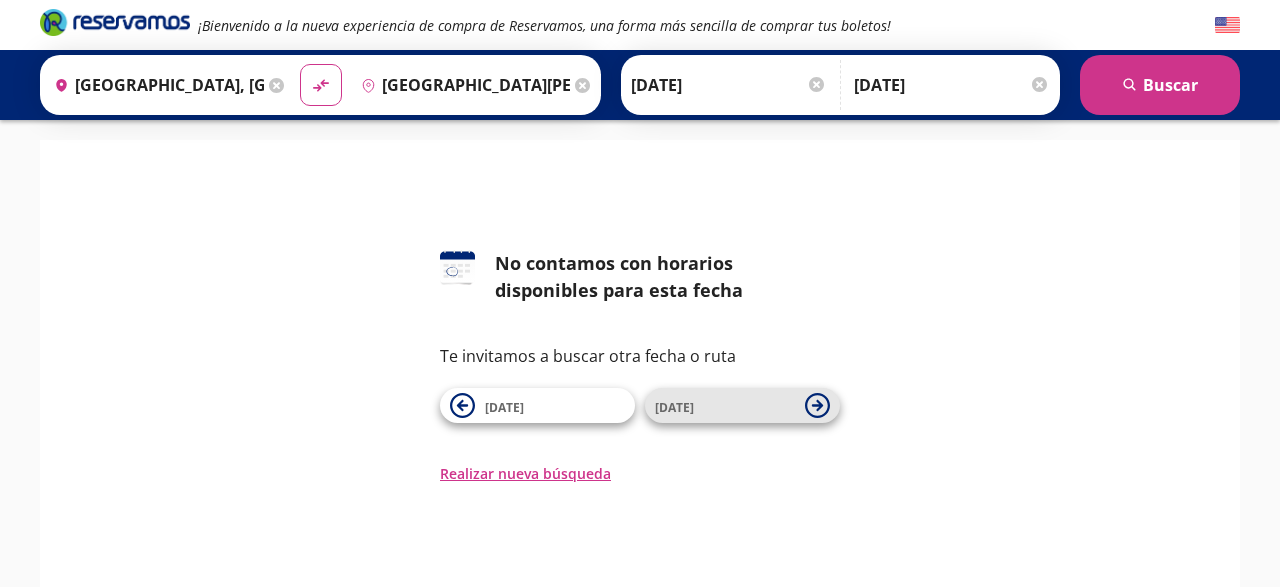click on "17 Jul" at bounding box center (725, 406) 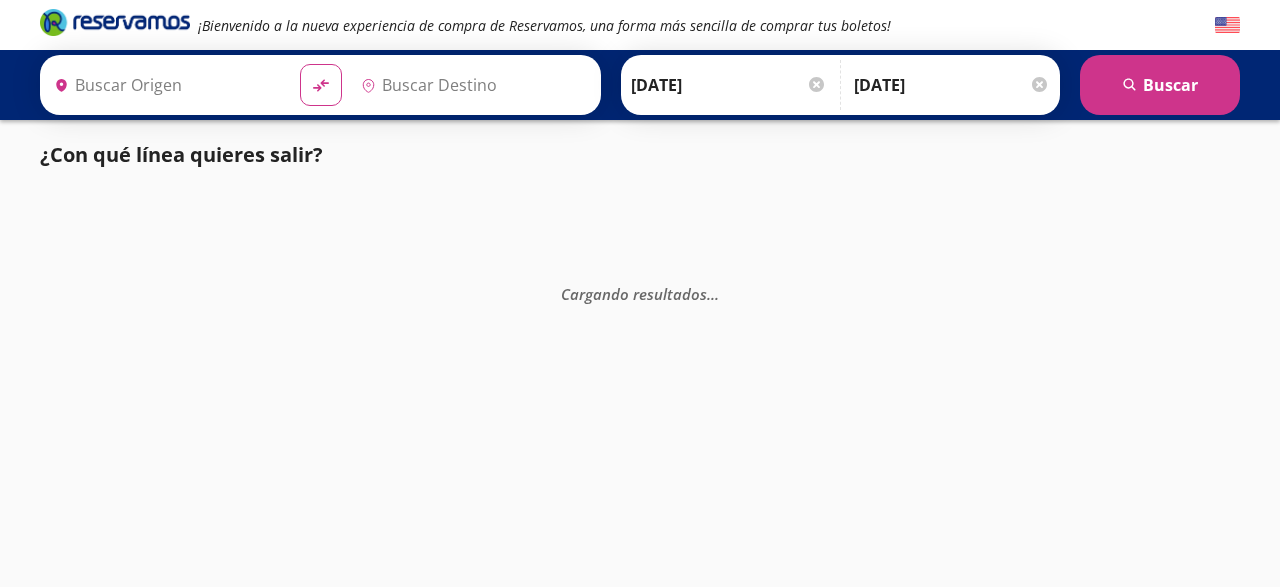 type on "[GEOGRAPHIC_DATA], [GEOGRAPHIC_DATA]" 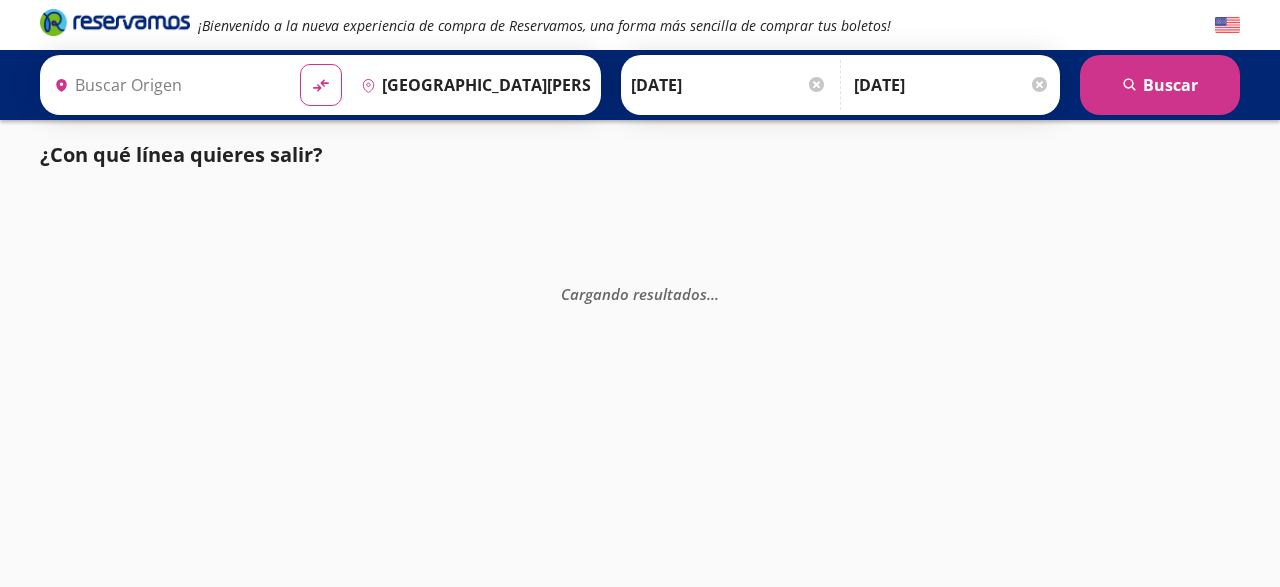 type on "[GEOGRAPHIC_DATA], [GEOGRAPHIC_DATA]" 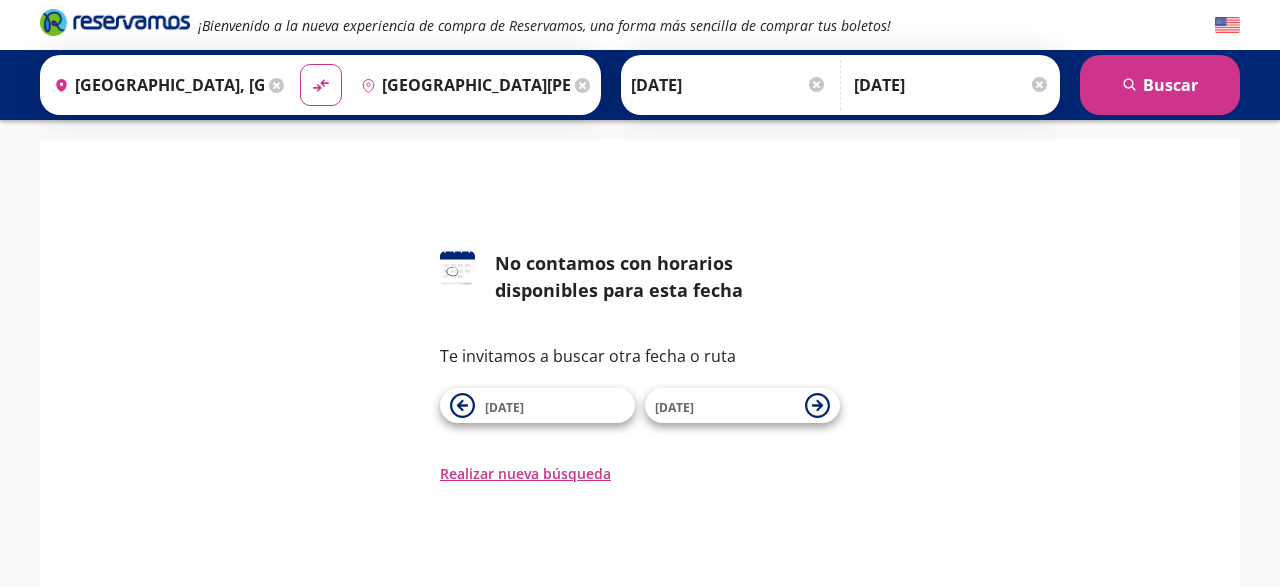 click on "18 Jul" at bounding box center [725, 406] 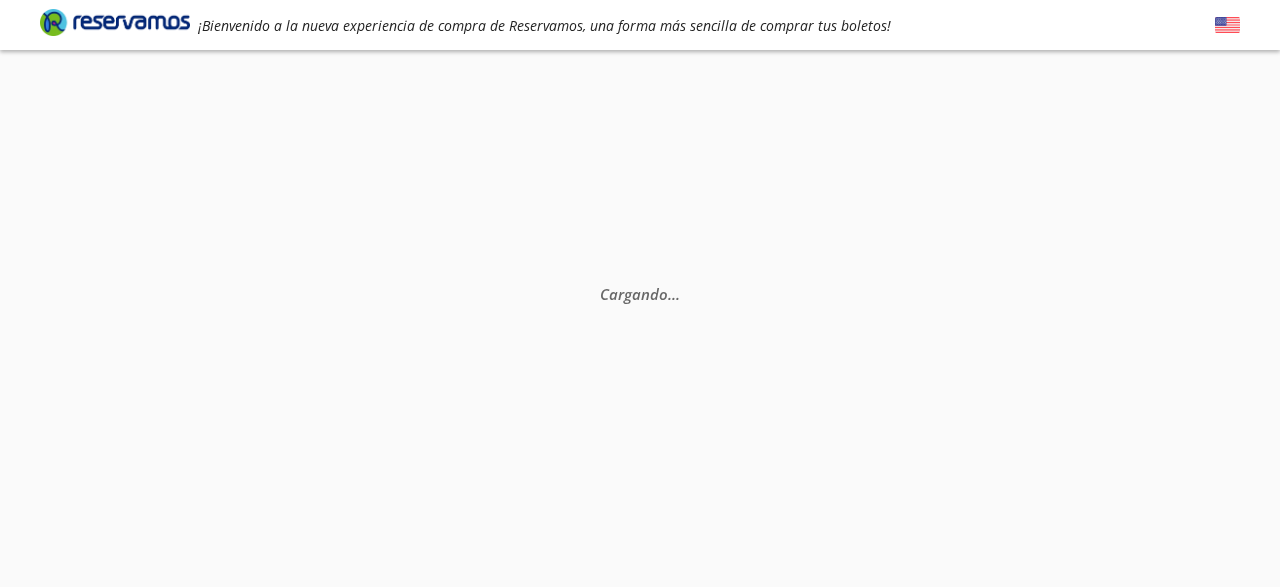 click on "Cargando . . ." at bounding box center [640, 343] 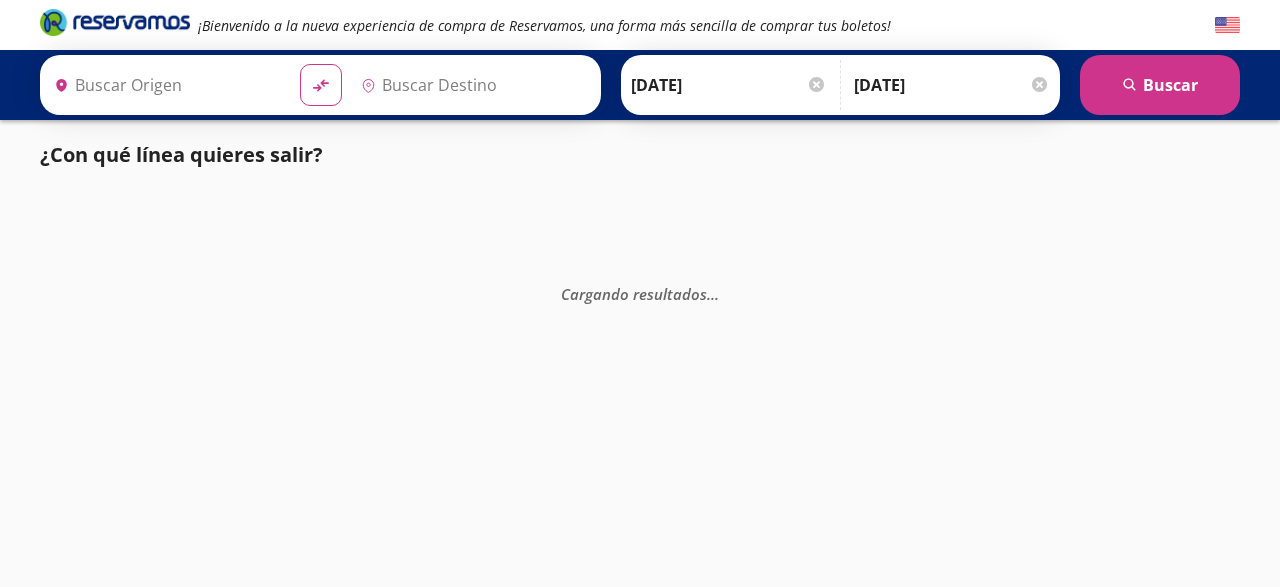 type on "[GEOGRAPHIC_DATA], [GEOGRAPHIC_DATA]" 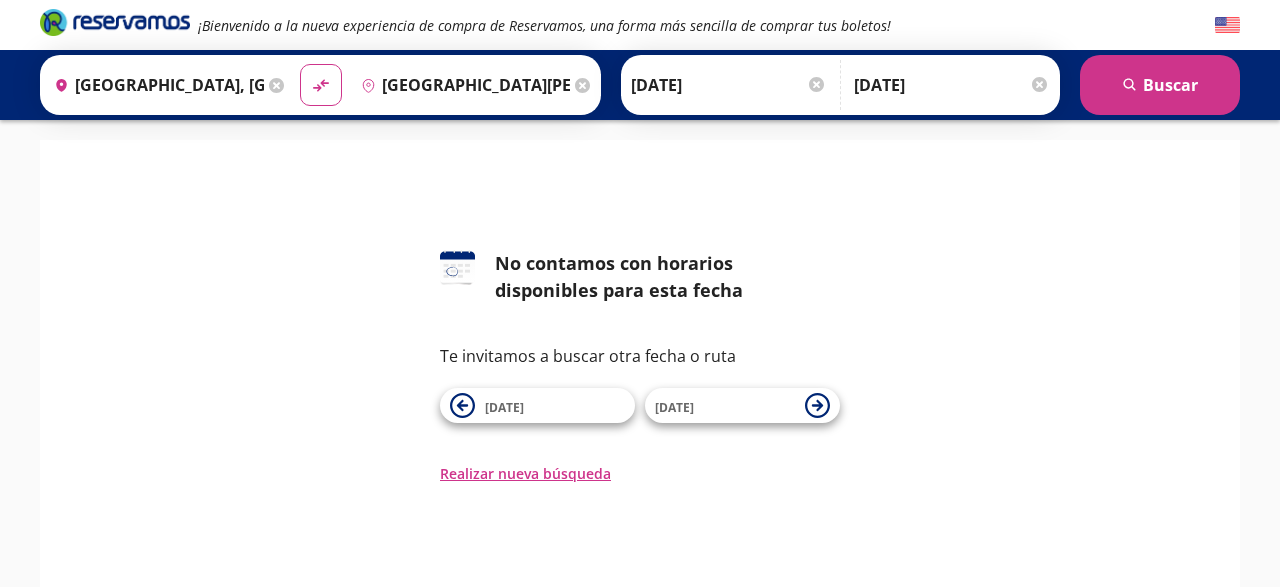 click on "19 Jul" at bounding box center [725, 406] 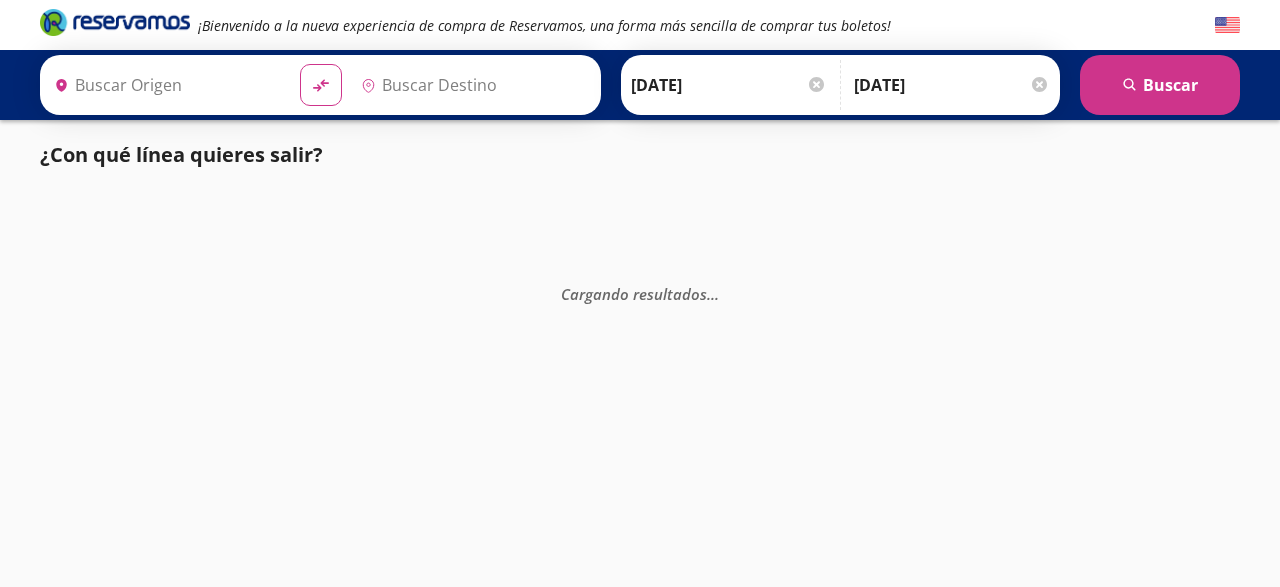 type on "[GEOGRAPHIC_DATA], [GEOGRAPHIC_DATA]" 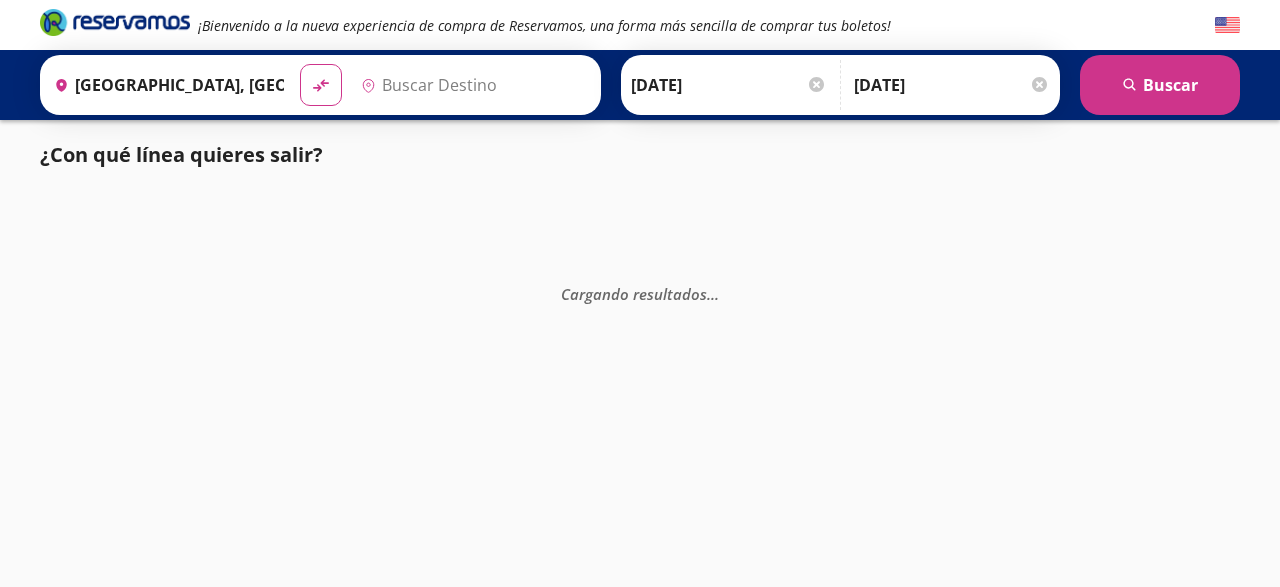 type on "[GEOGRAPHIC_DATA], [GEOGRAPHIC_DATA]" 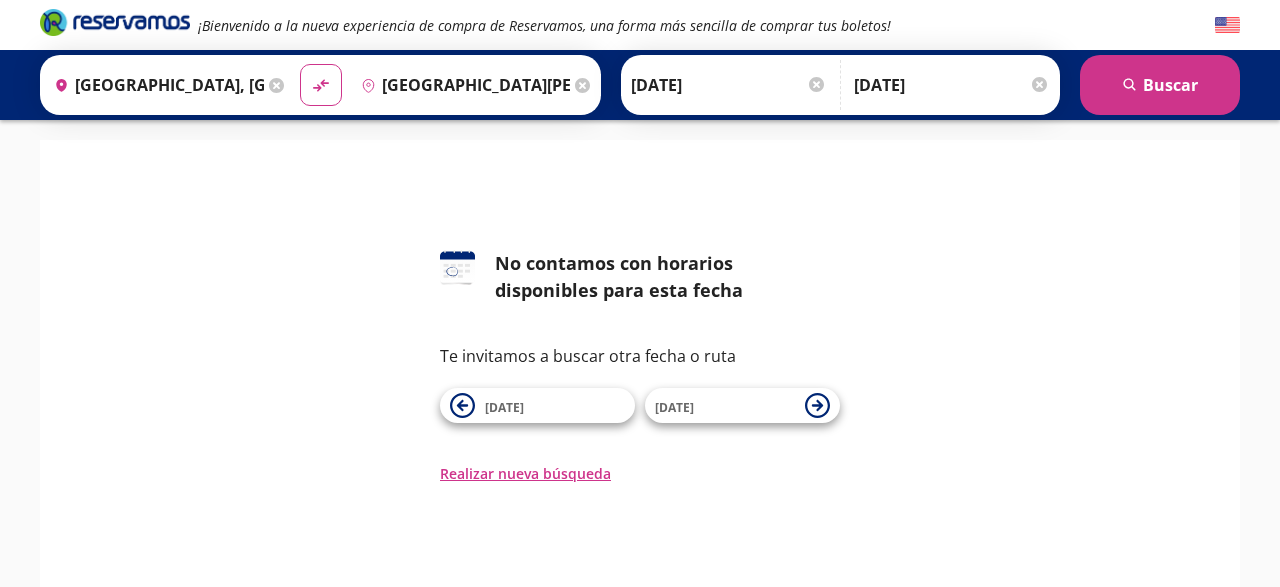 click on "[DATE]" at bounding box center (725, 406) 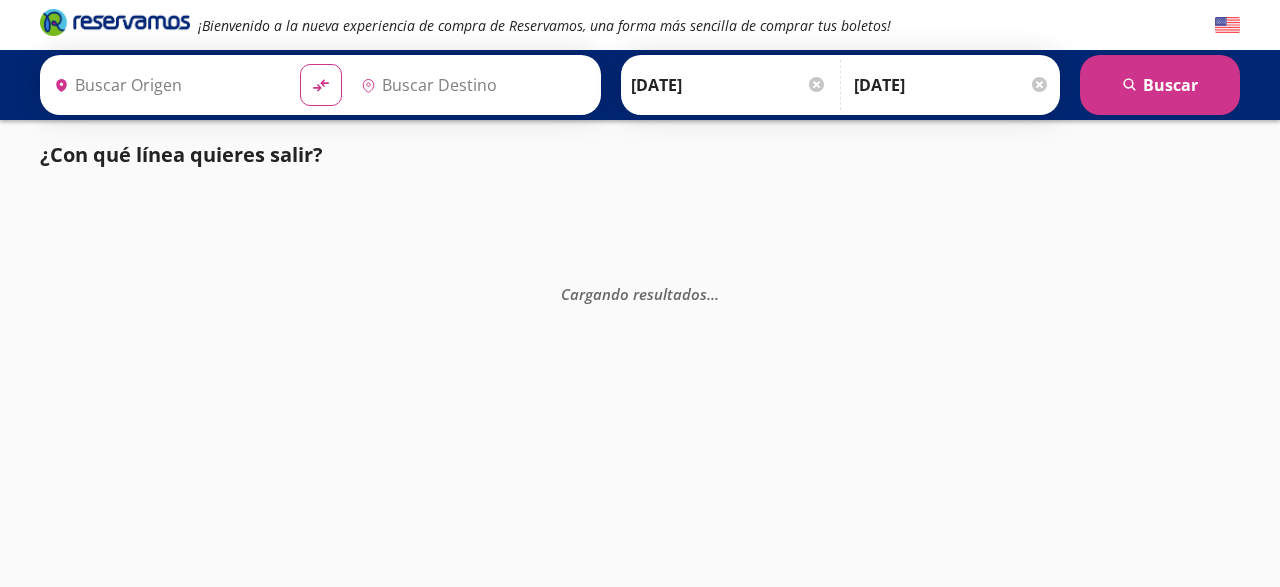 type on "[GEOGRAPHIC_DATA], [GEOGRAPHIC_DATA]" 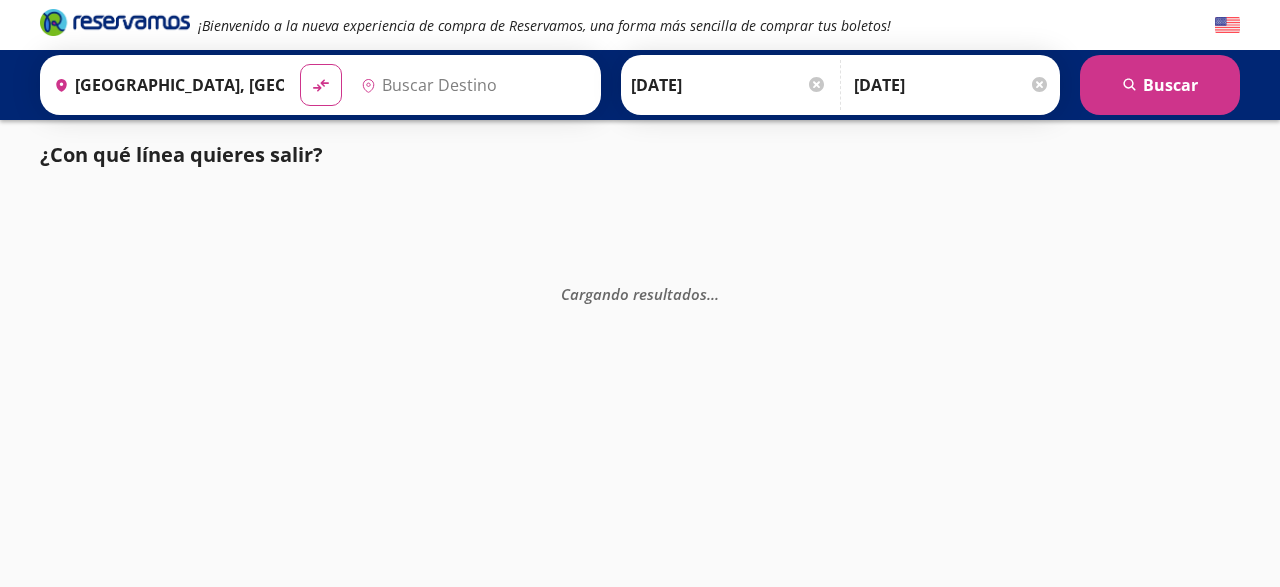 type on "[GEOGRAPHIC_DATA], [GEOGRAPHIC_DATA]" 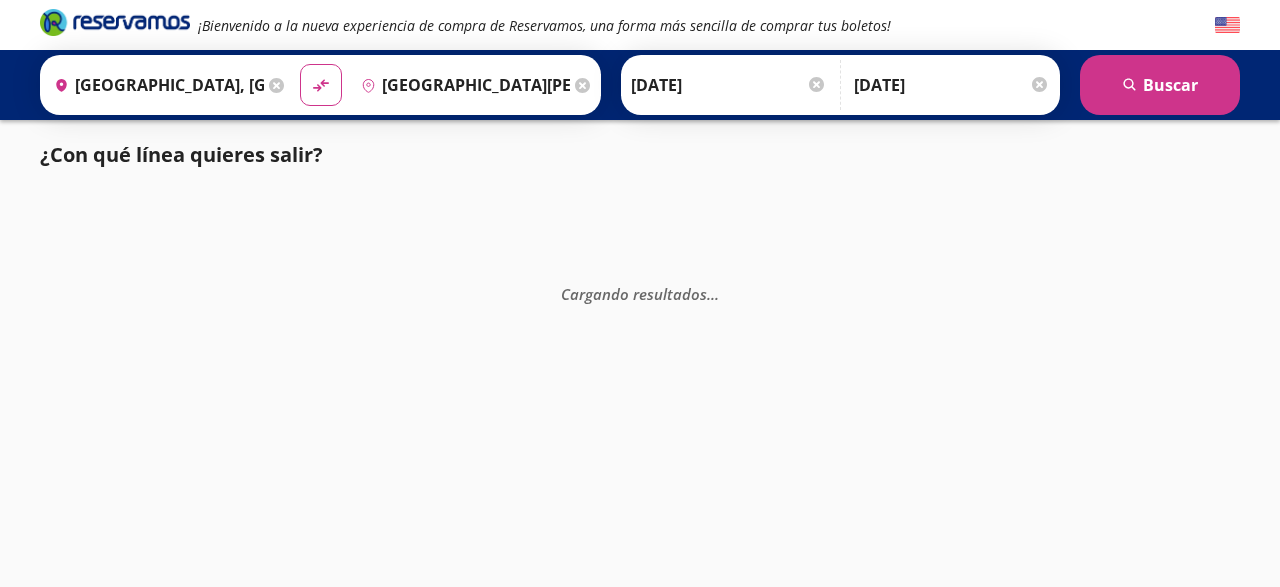 click on "Cargando resultados . . ." at bounding box center [640, 483] 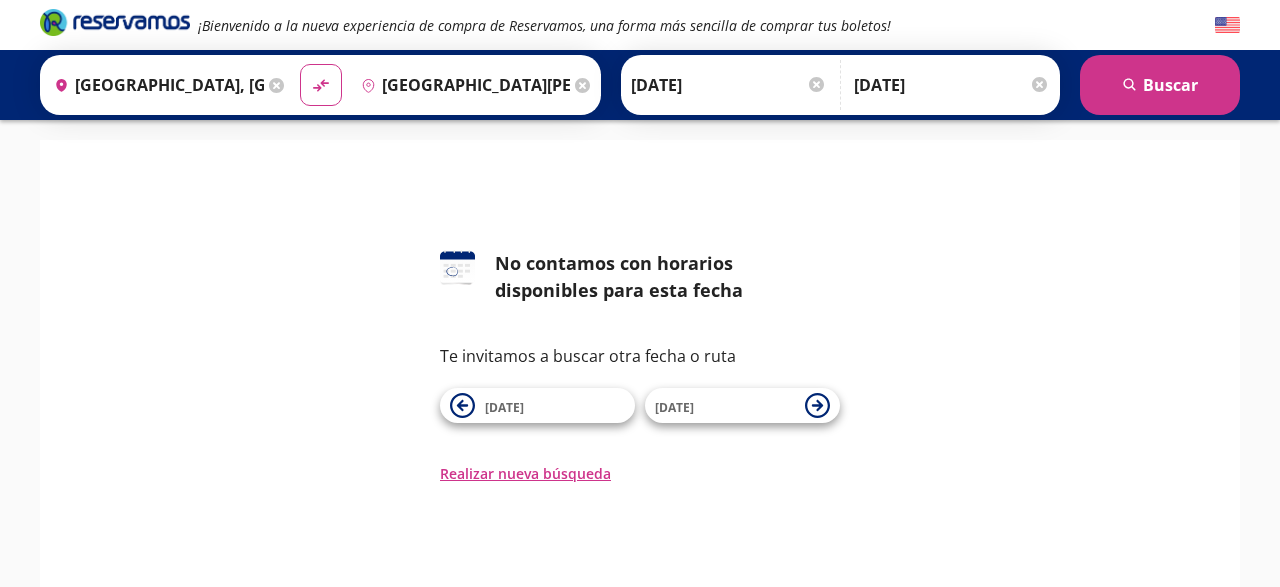 click on "21 Jul" at bounding box center [725, 406] 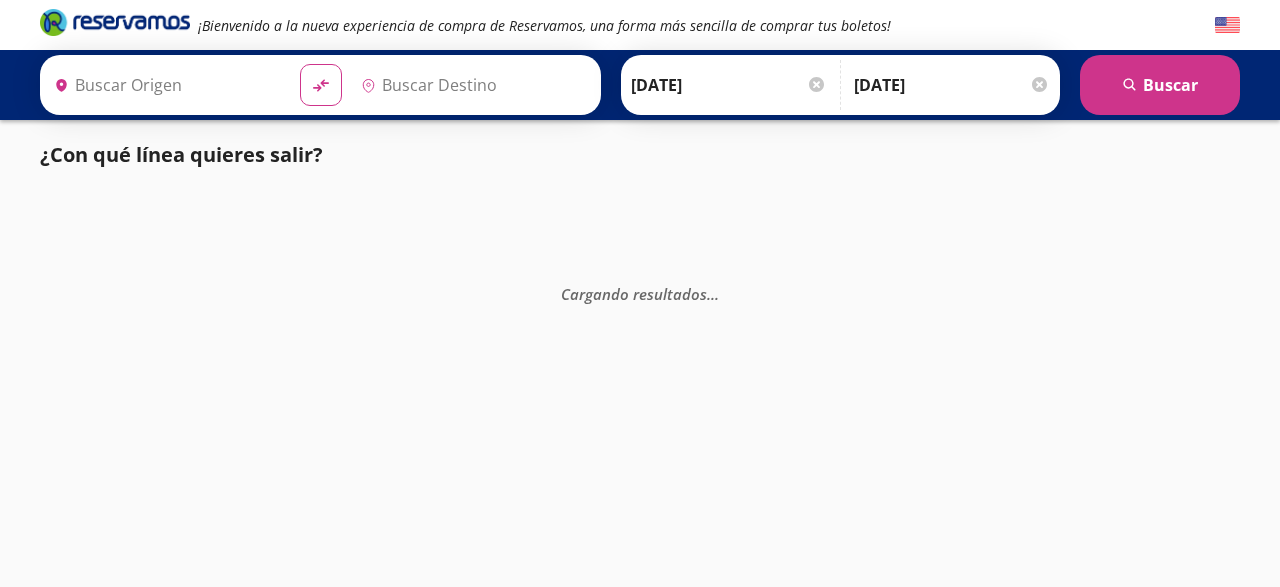 type on "[GEOGRAPHIC_DATA], [GEOGRAPHIC_DATA]" 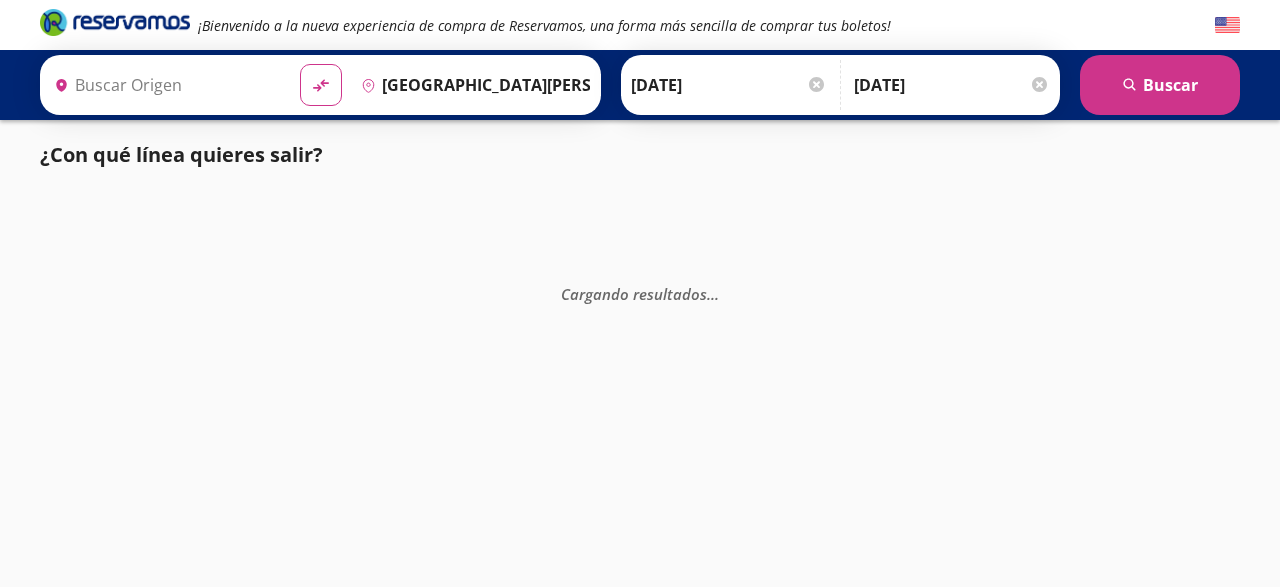 type on "[GEOGRAPHIC_DATA], [GEOGRAPHIC_DATA]" 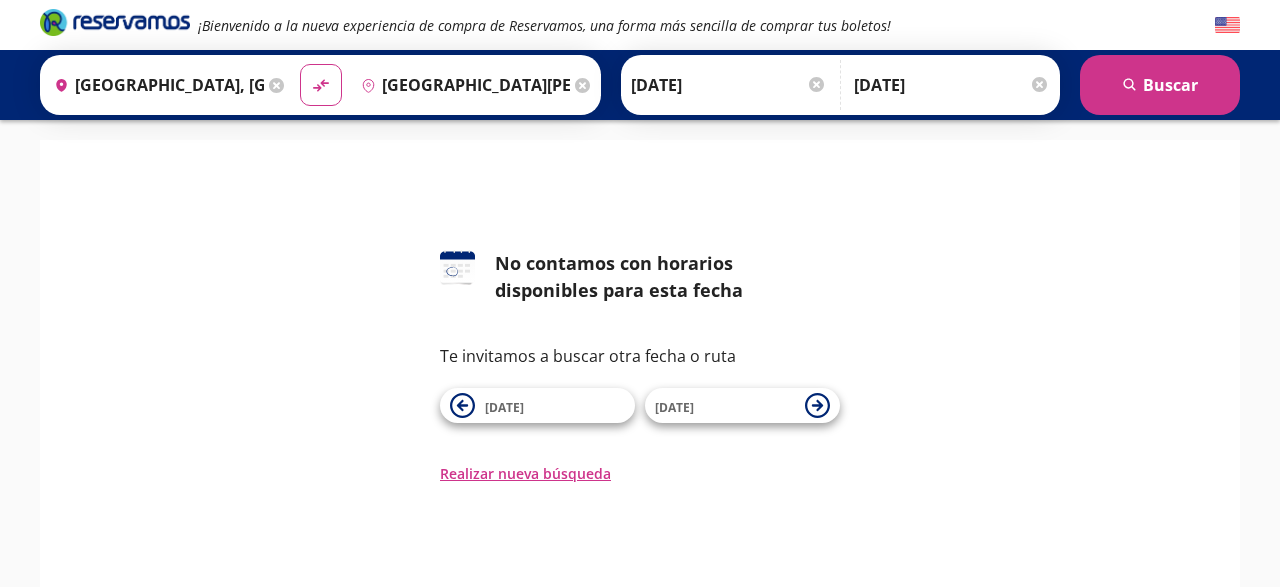 click on "[DATE]" at bounding box center (725, 406) 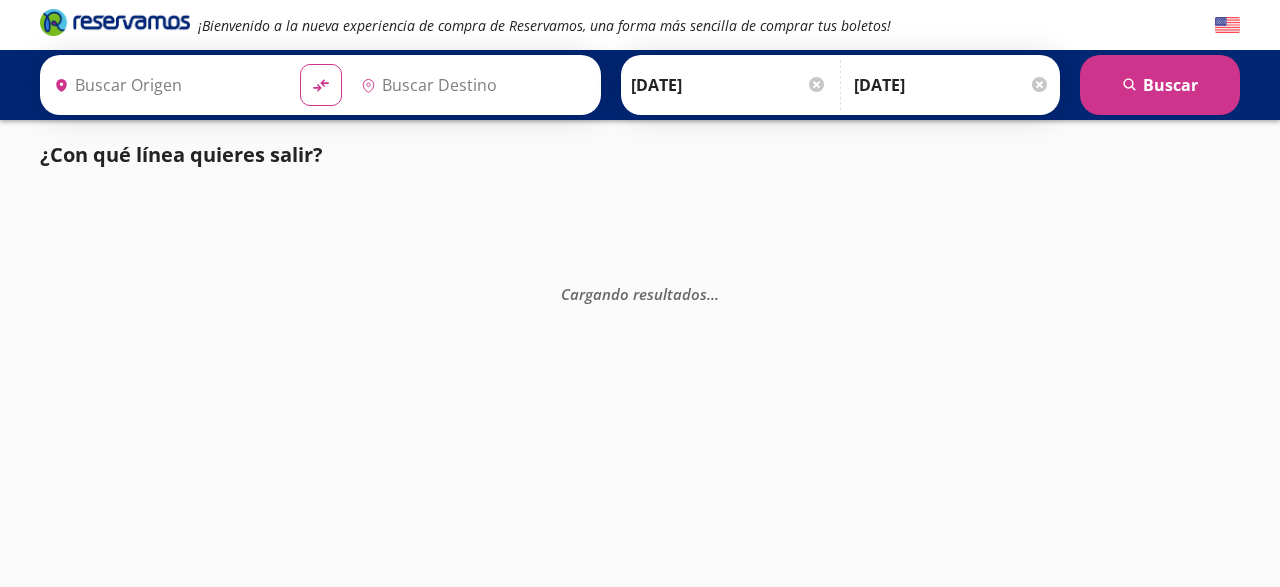 type on "[GEOGRAPHIC_DATA], [GEOGRAPHIC_DATA]" 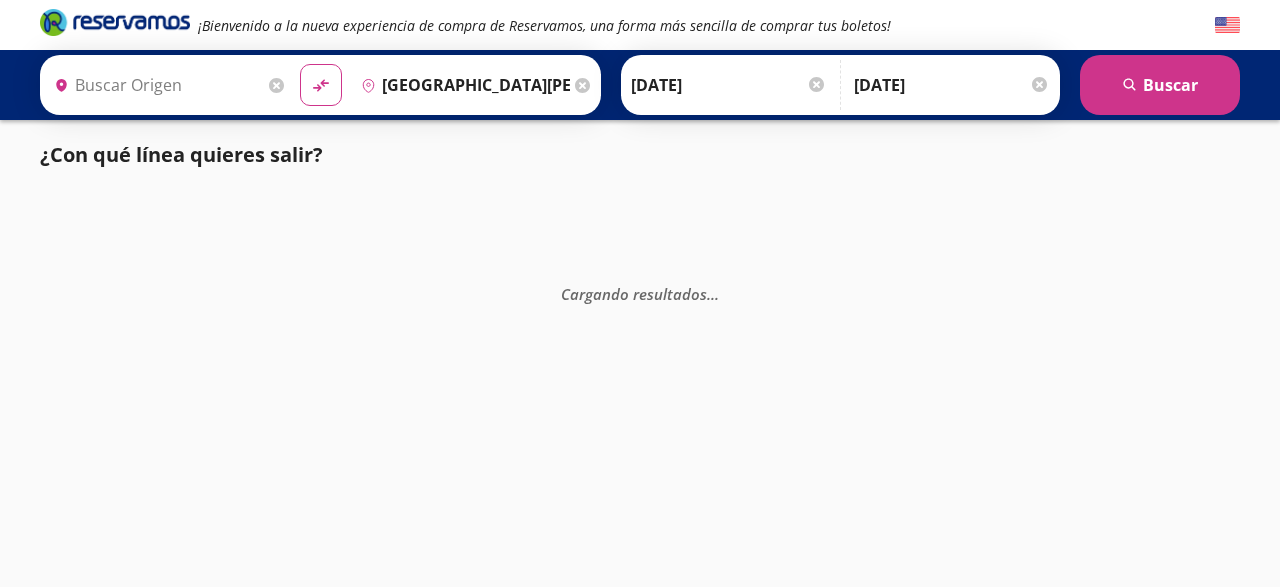 type on "[GEOGRAPHIC_DATA], [GEOGRAPHIC_DATA]" 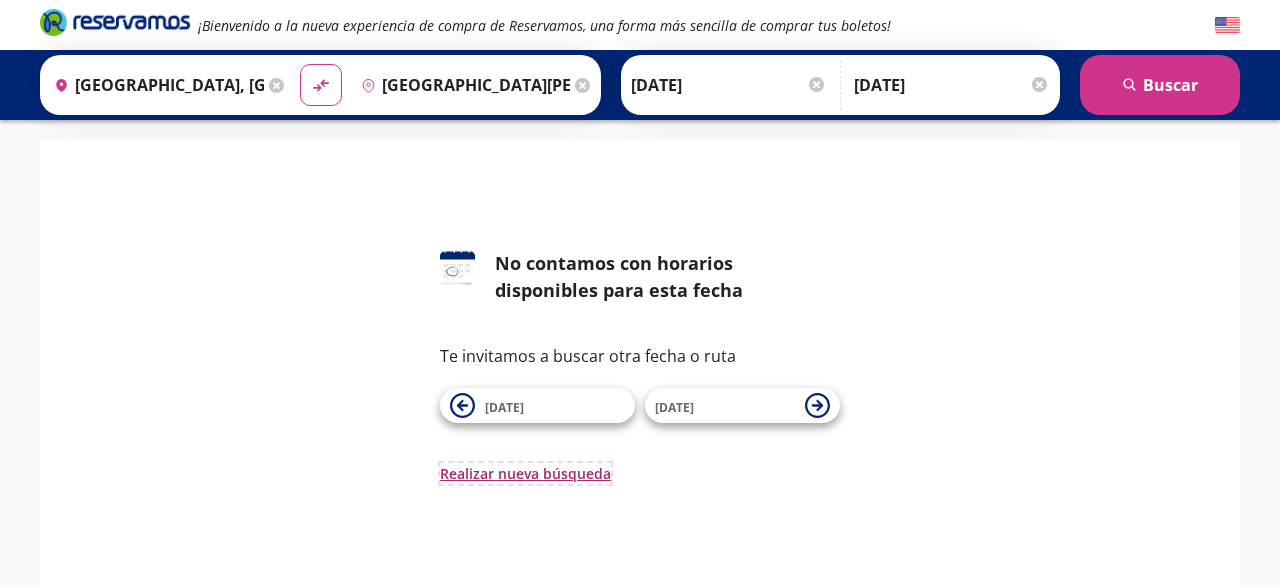 click on "Realizar nueva búsqueda" at bounding box center (525, 473) 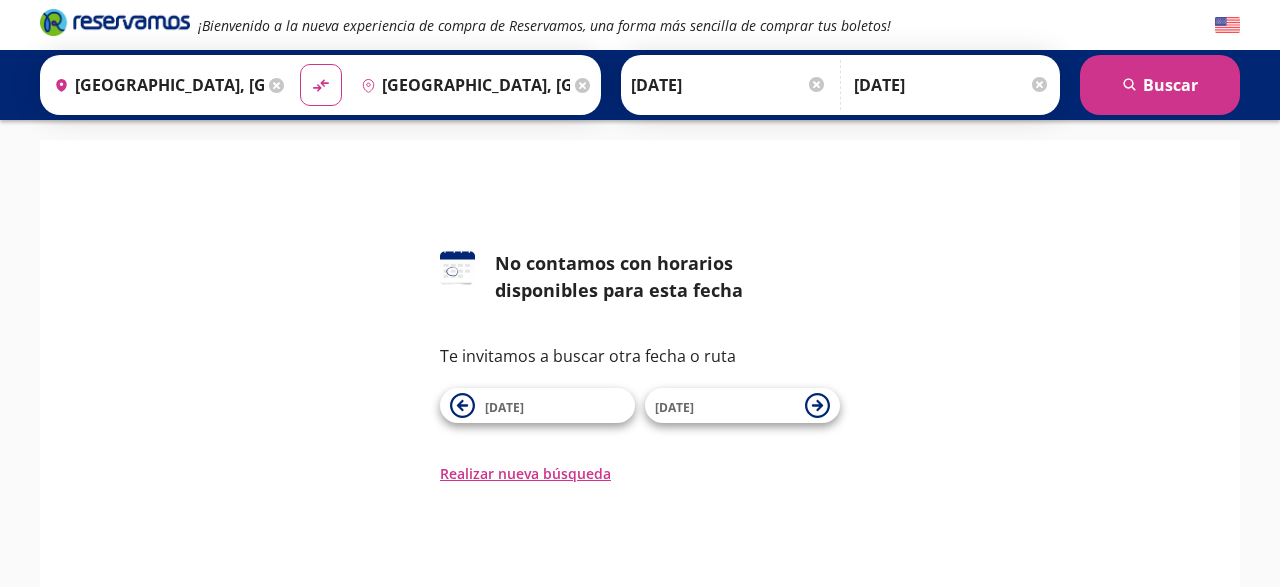 scroll, scrollTop: 0, scrollLeft: 0, axis: both 